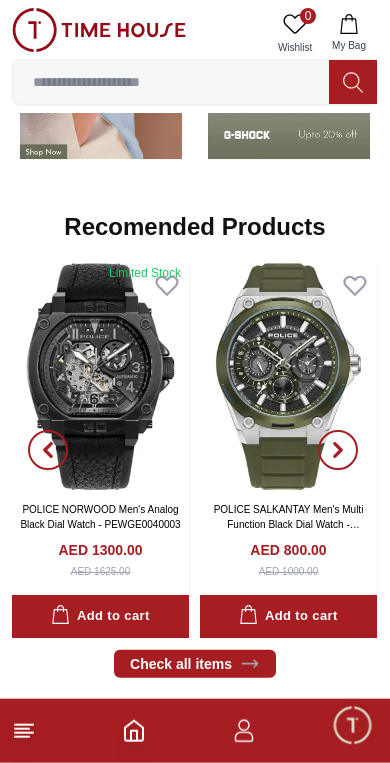 scroll, scrollTop: 2211, scrollLeft: 0, axis: vertical 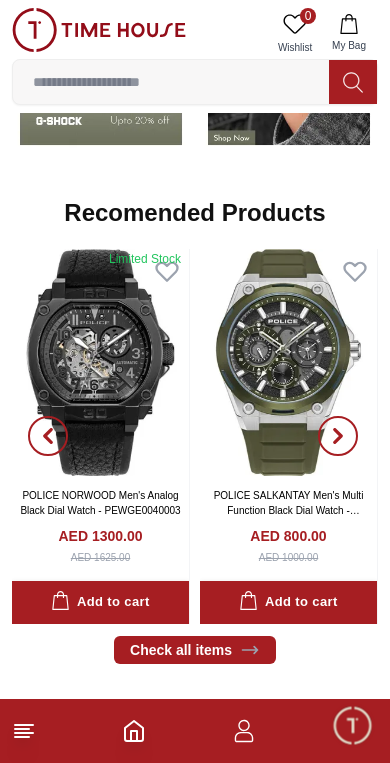 click at bounding box center [171, 82] 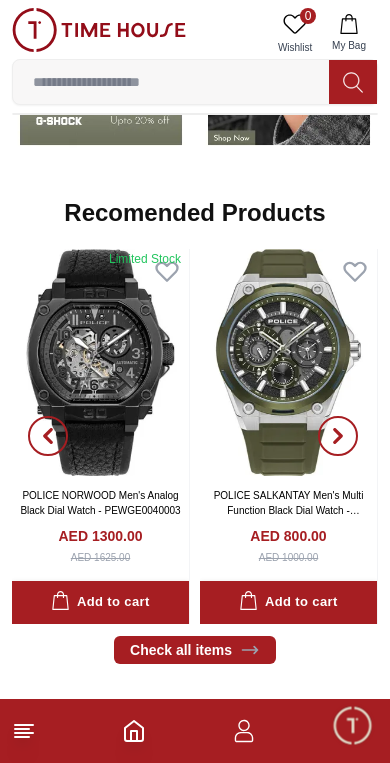 scroll, scrollTop: 1987, scrollLeft: 0, axis: vertical 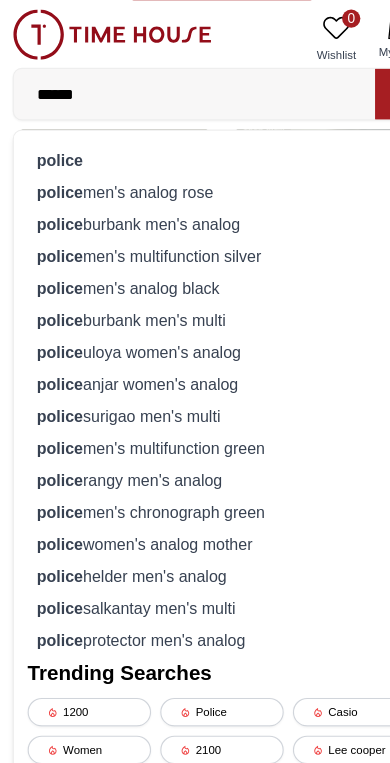 type on "******" 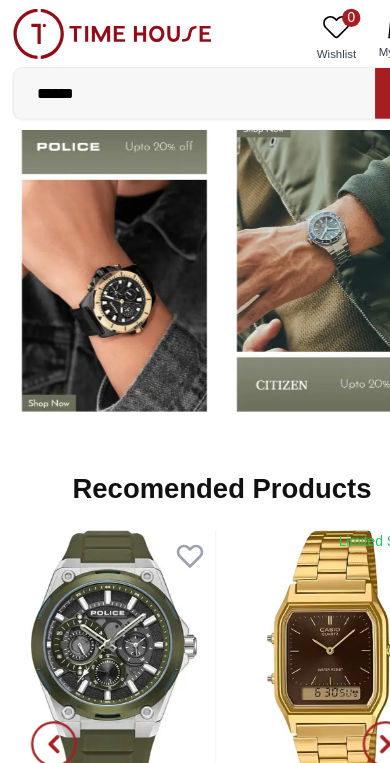 scroll, scrollTop: 0, scrollLeft: 0, axis: both 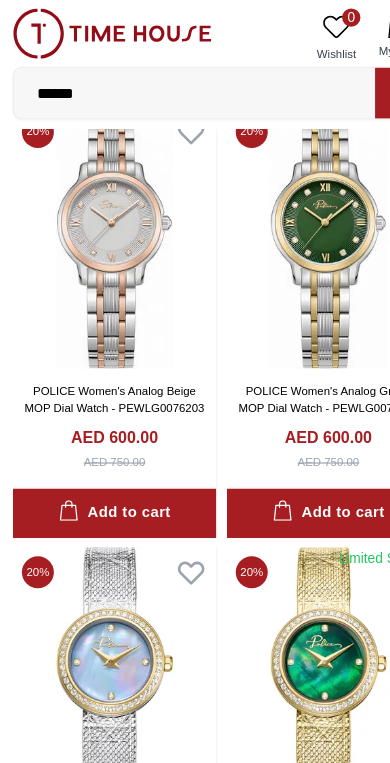 click on "******" at bounding box center [171, 82] 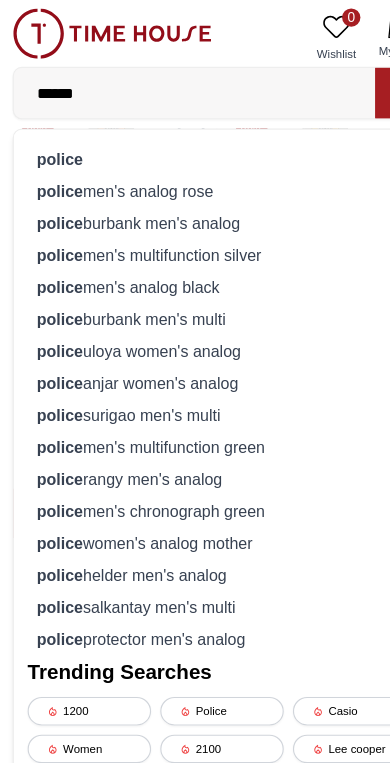 scroll, scrollTop: 411, scrollLeft: 0, axis: vertical 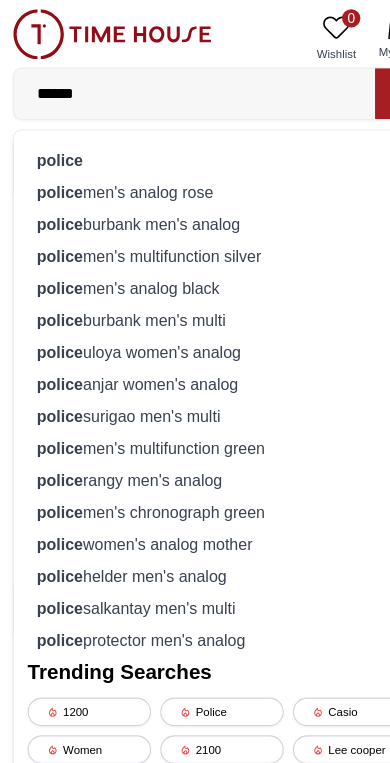 click on "******" at bounding box center (171, 82) 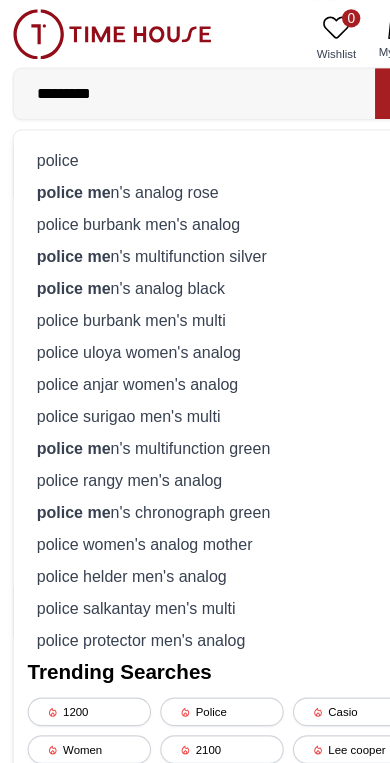 type on "**********" 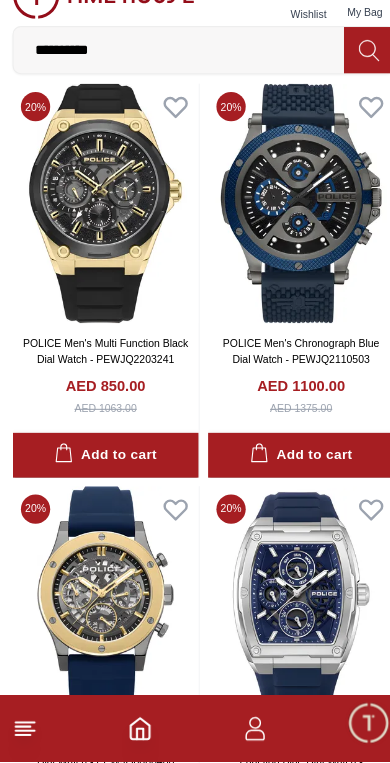 scroll, scrollTop: 3188, scrollLeft: 0, axis: vertical 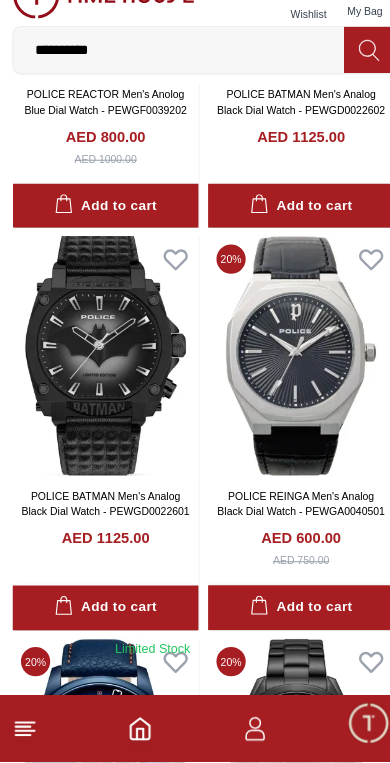 click on "**********" at bounding box center (171, 82) 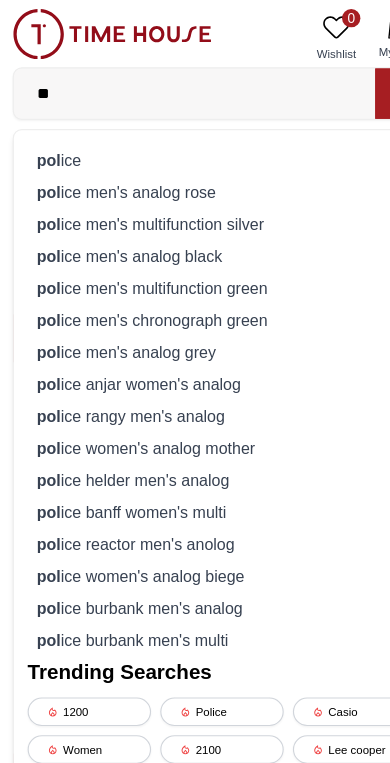 type on "*" 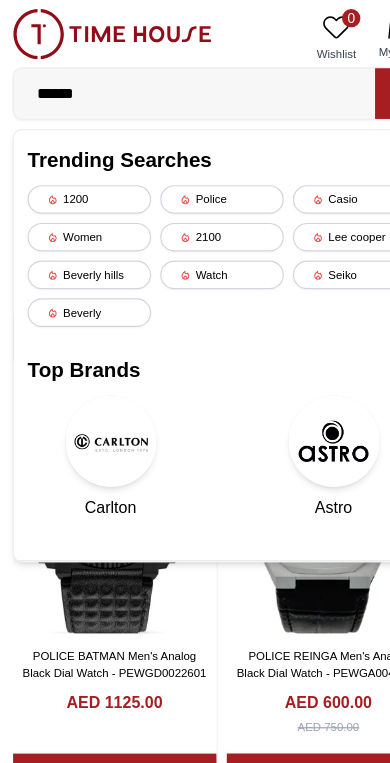 type on "*******" 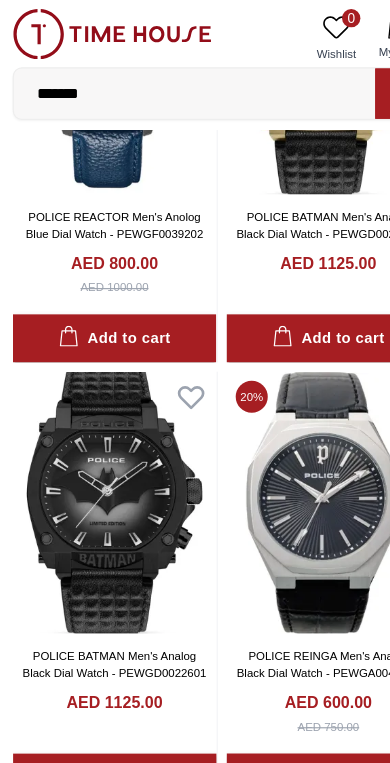 scroll, scrollTop: 0, scrollLeft: 0, axis: both 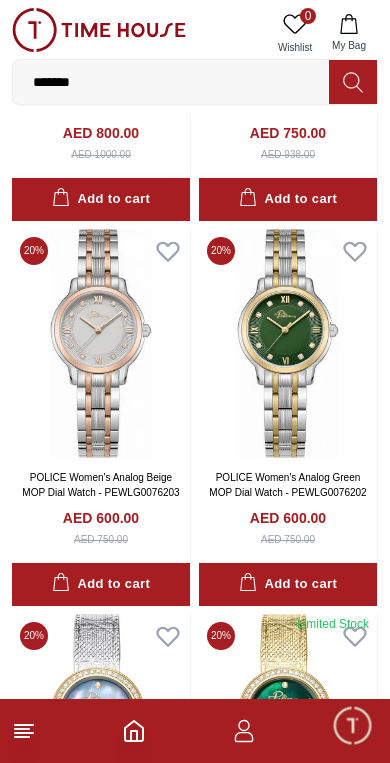 click on "*******" at bounding box center (171, 82) 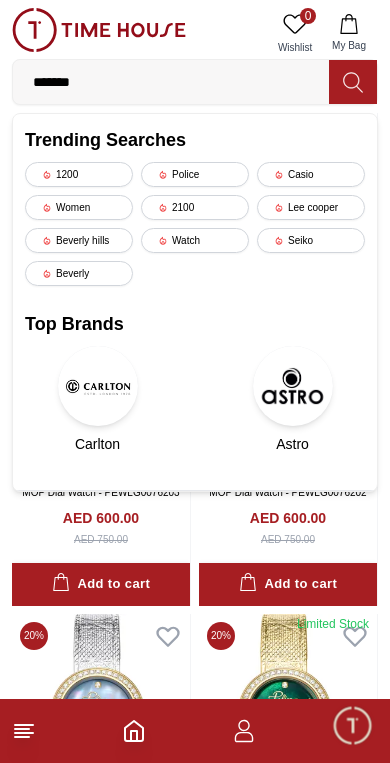 scroll, scrollTop: 276, scrollLeft: 0, axis: vertical 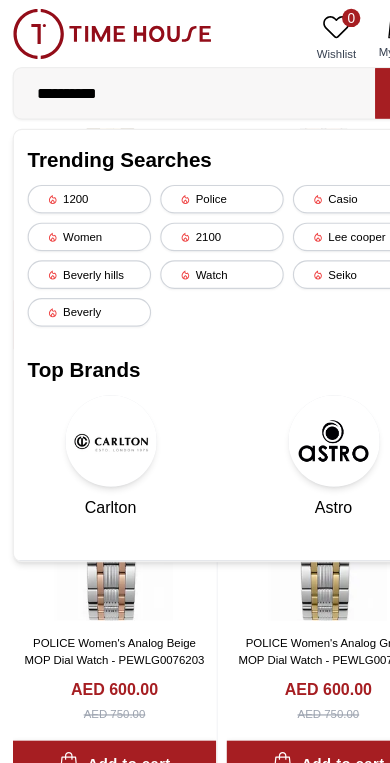 type on "**********" 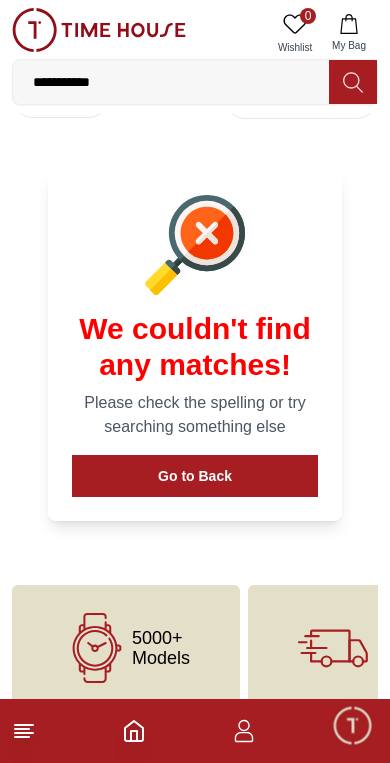 scroll, scrollTop: 0, scrollLeft: 0, axis: both 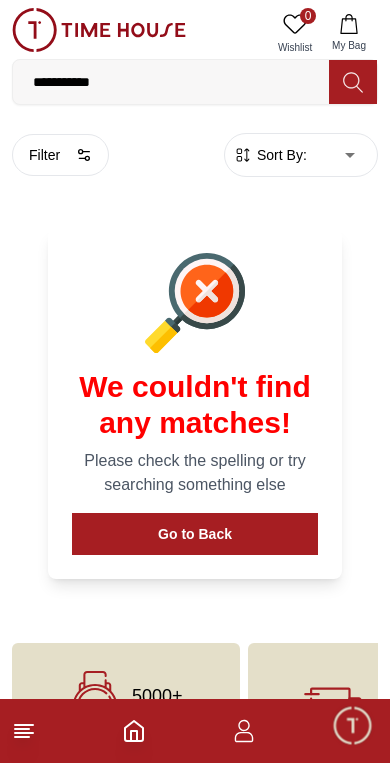 click at bounding box center [99, 30] 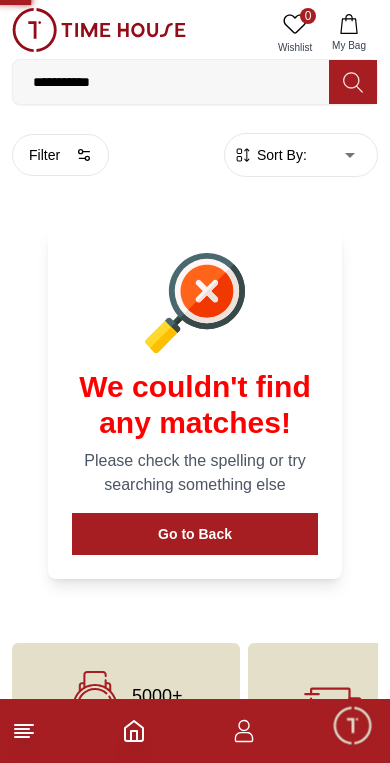 click at bounding box center [99, 30] 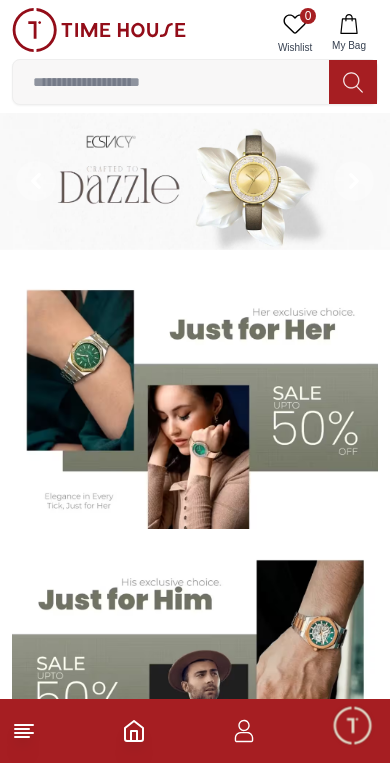 click at bounding box center (171, 82) 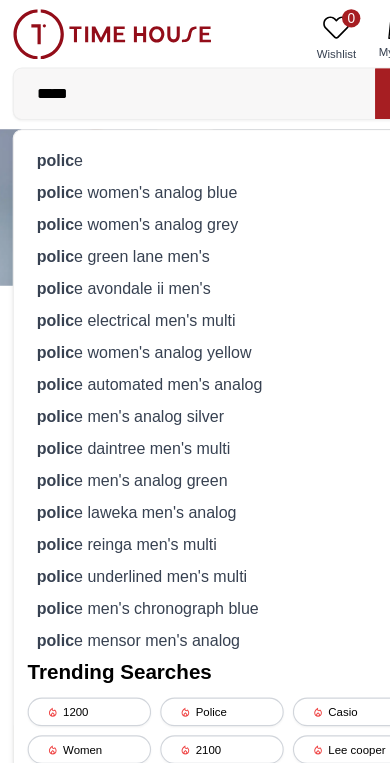 type on "******" 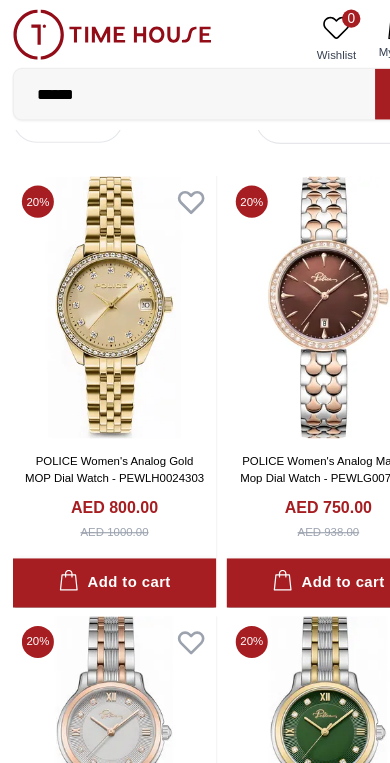 scroll, scrollTop: 51, scrollLeft: 0, axis: vertical 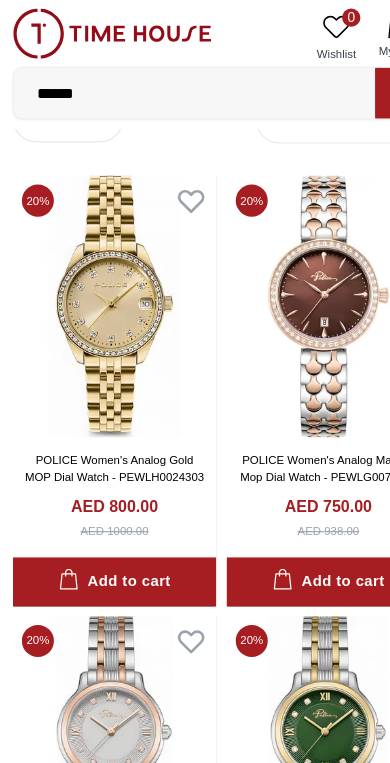 click on "******" at bounding box center [171, 82] 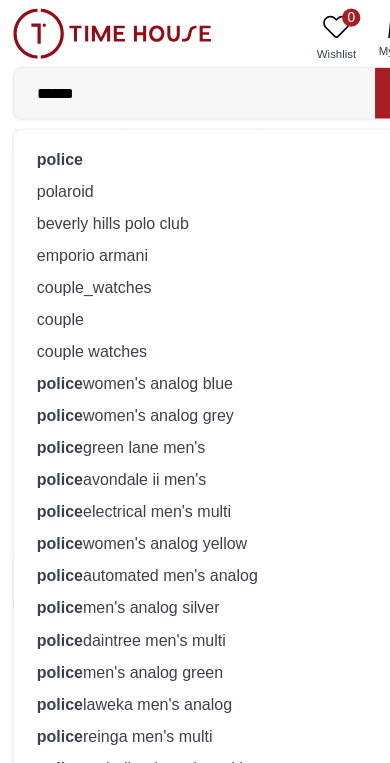 scroll, scrollTop: 0, scrollLeft: 0, axis: both 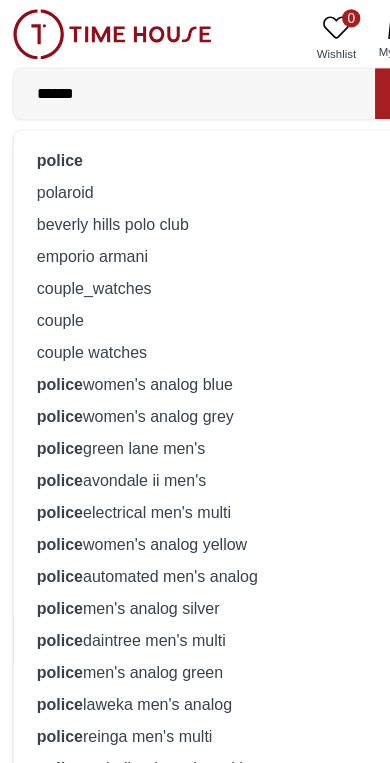 click on "******" at bounding box center [171, 82] 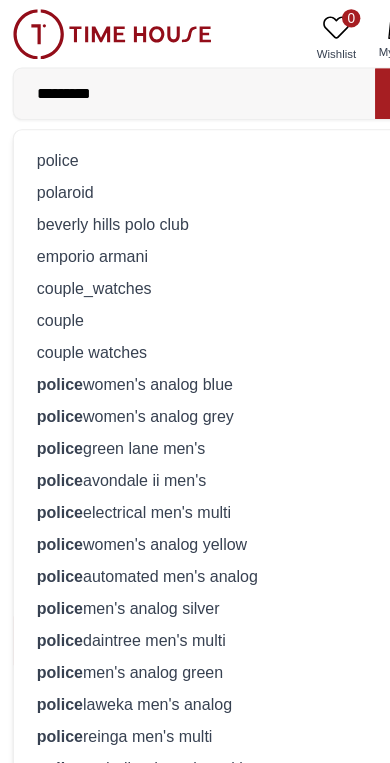 type on "**********" 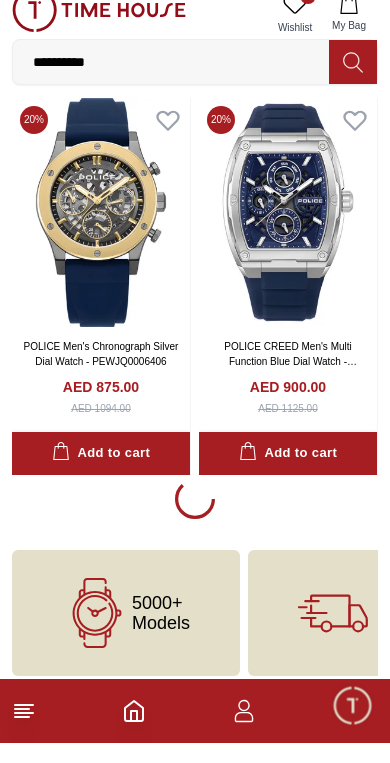 scroll, scrollTop: 3554, scrollLeft: 0, axis: vertical 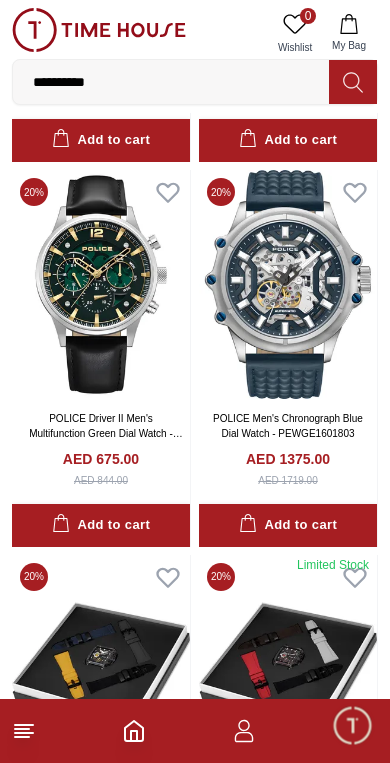 click at bounding box center (101, 284) 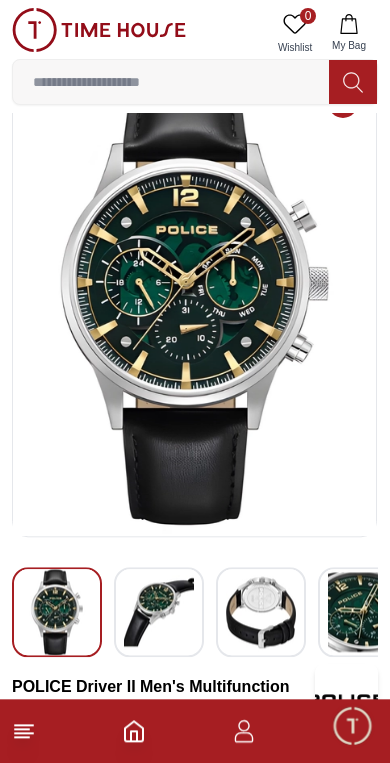 scroll, scrollTop: 60, scrollLeft: 0, axis: vertical 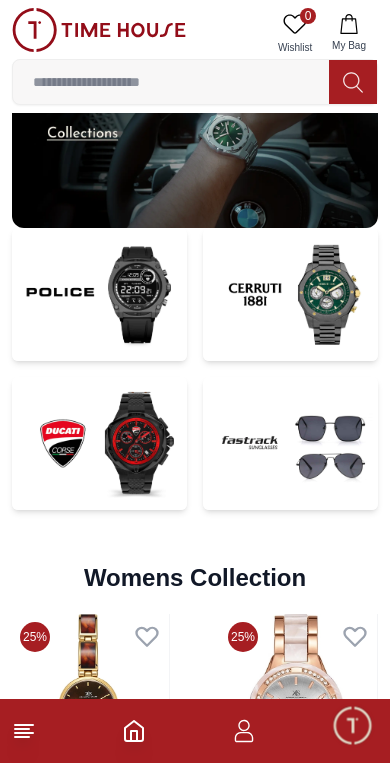 click at bounding box center (99, 294) 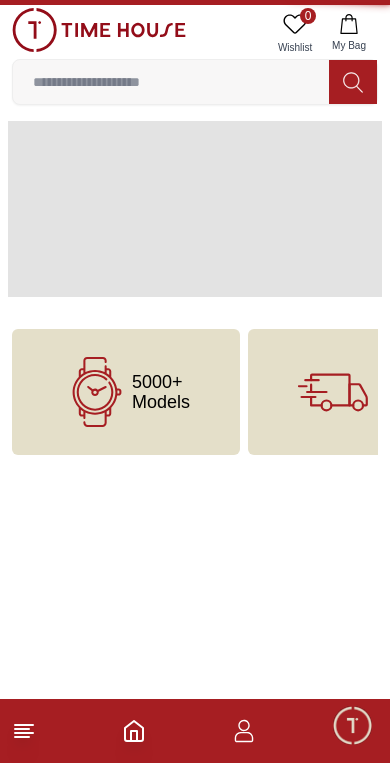scroll, scrollTop: 0, scrollLeft: 0, axis: both 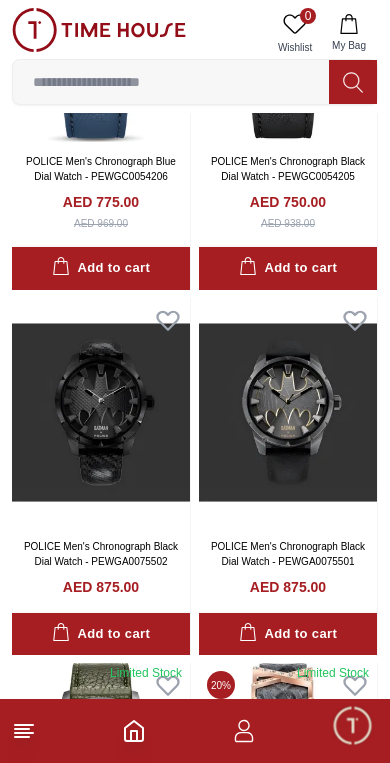 click at bounding box center [171, 82] 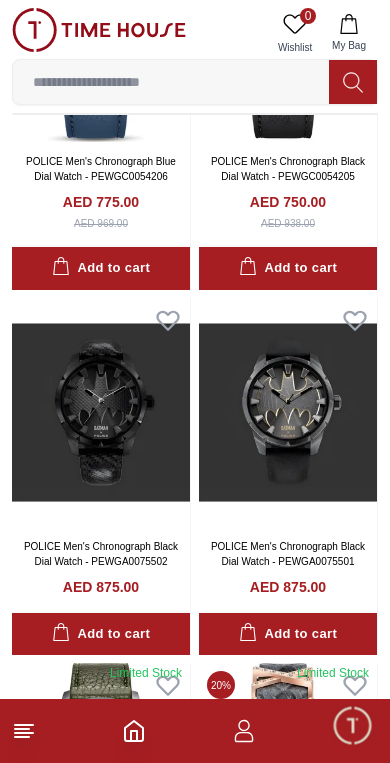 scroll, scrollTop: 7840, scrollLeft: 0, axis: vertical 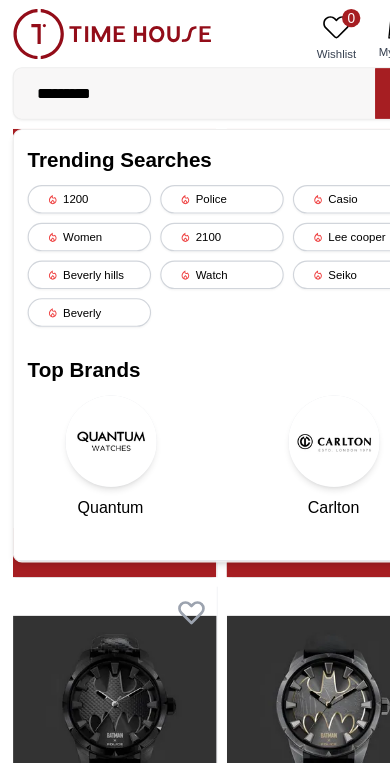 type on "**********" 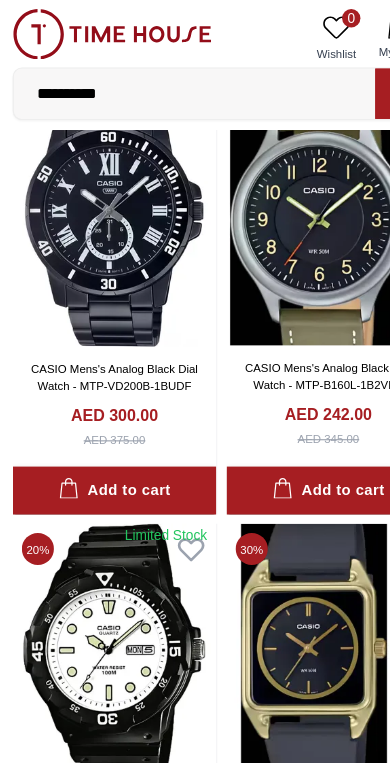 scroll, scrollTop: 0, scrollLeft: 0, axis: both 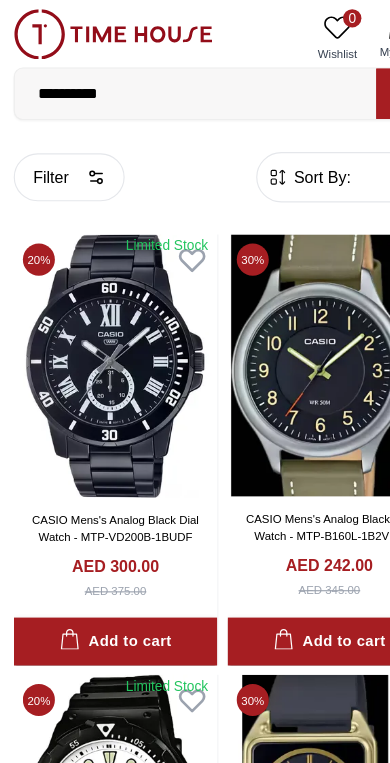 click at bounding box center [99, 30] 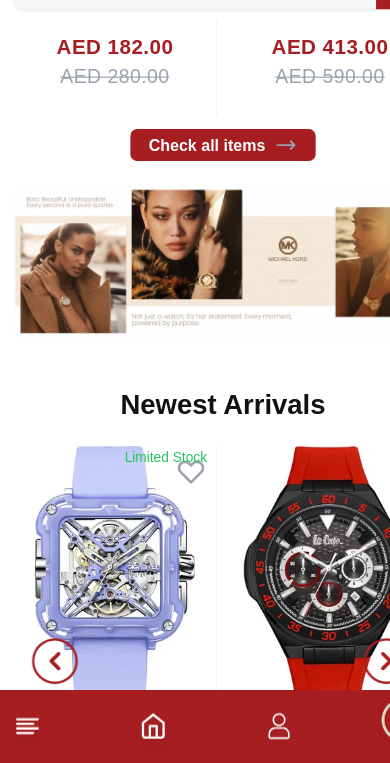 scroll, scrollTop: 1271, scrollLeft: 0, axis: vertical 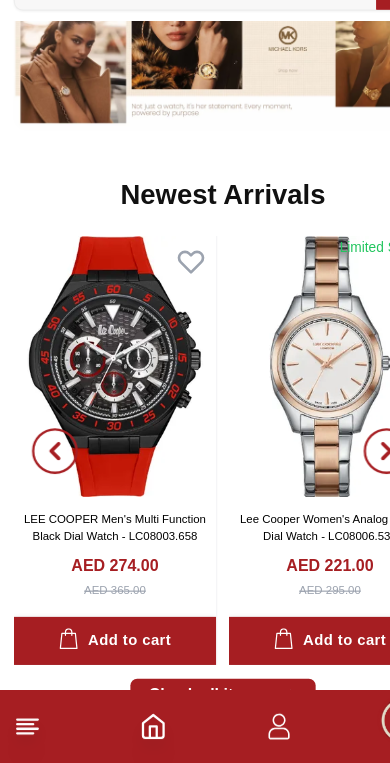 click 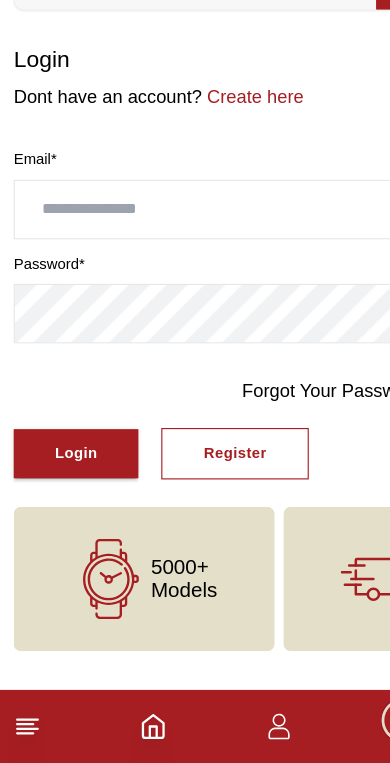 scroll, scrollTop: 0, scrollLeft: 0, axis: both 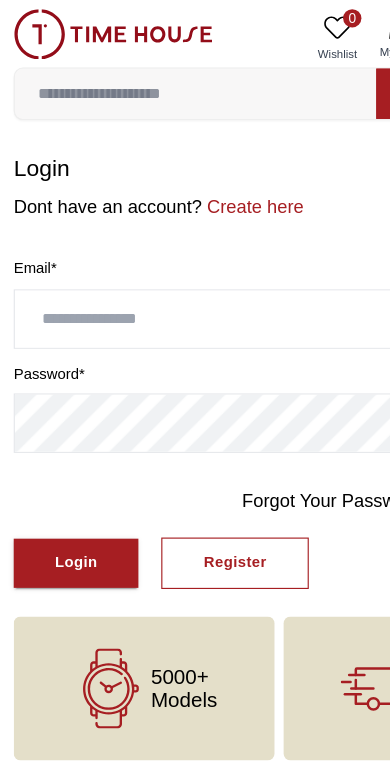 click on "5000+ Models" at bounding box center (126, 602) 